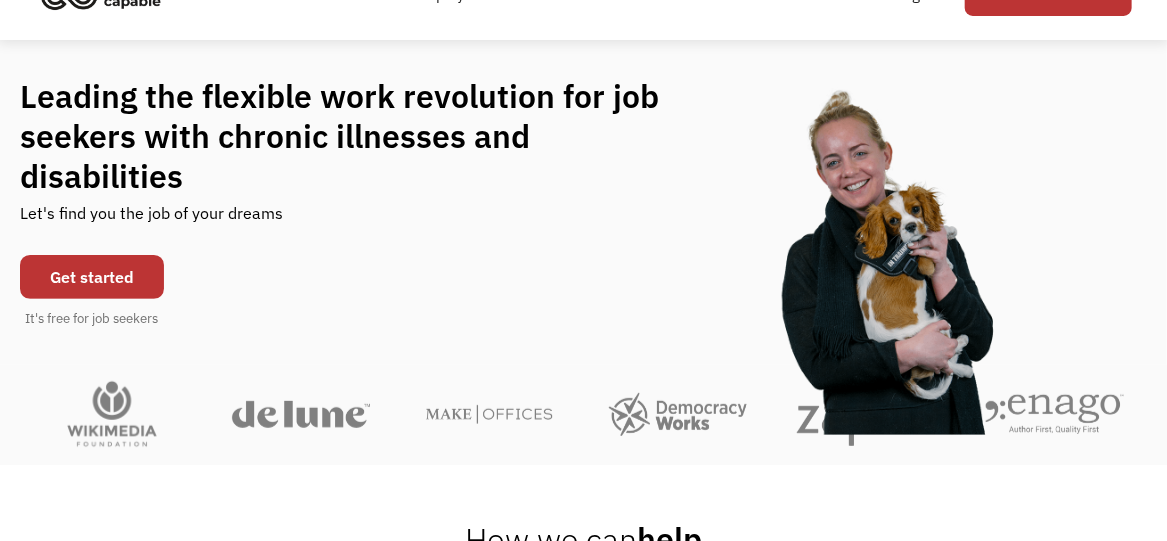 scroll, scrollTop: 100, scrollLeft: 0, axis: vertical 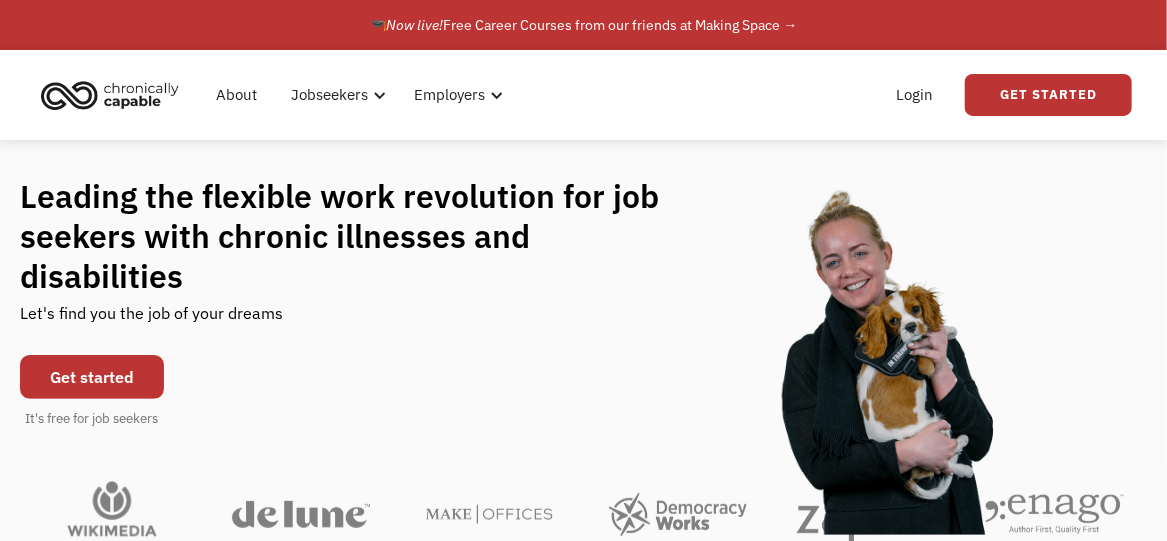 click on "Get started" at bounding box center [92, 377] 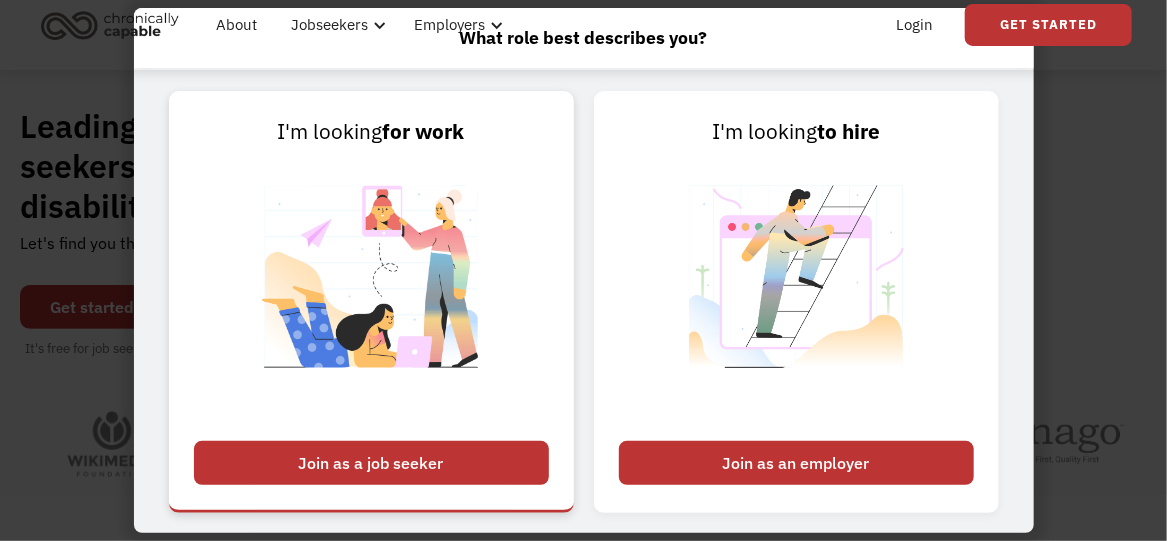 scroll, scrollTop: 100, scrollLeft: 0, axis: vertical 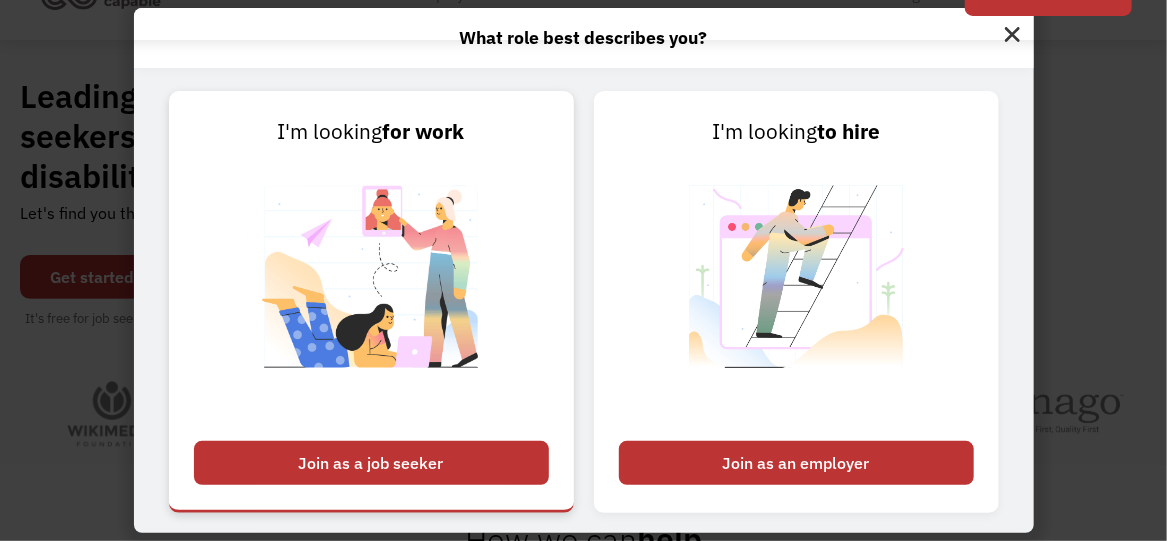 click on "Join as a job seeker" at bounding box center [371, 463] 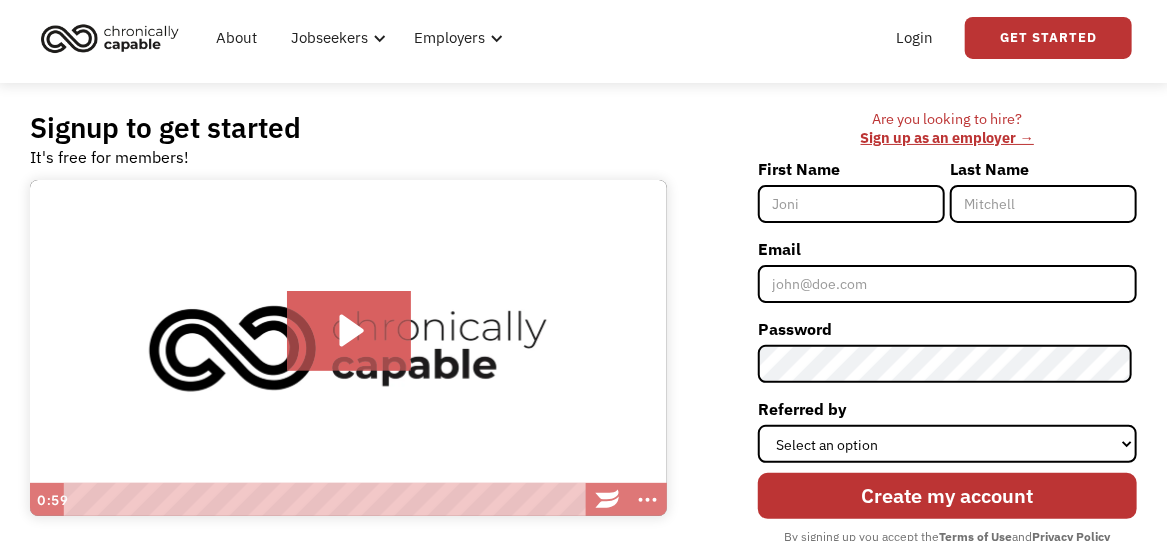 scroll, scrollTop: 100, scrollLeft: 0, axis: vertical 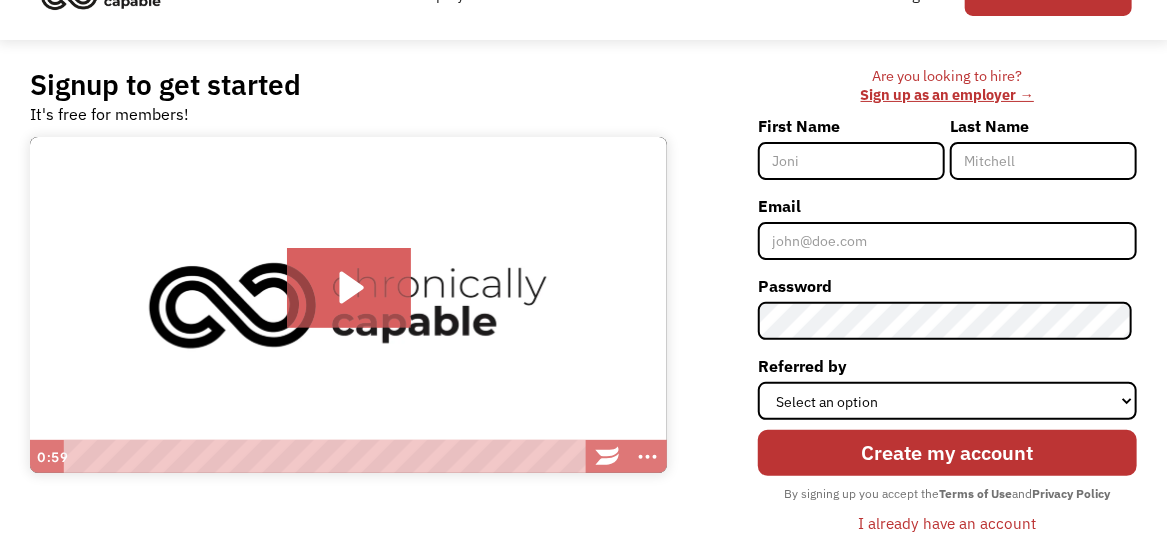 click on "First Name" at bounding box center (851, 161) 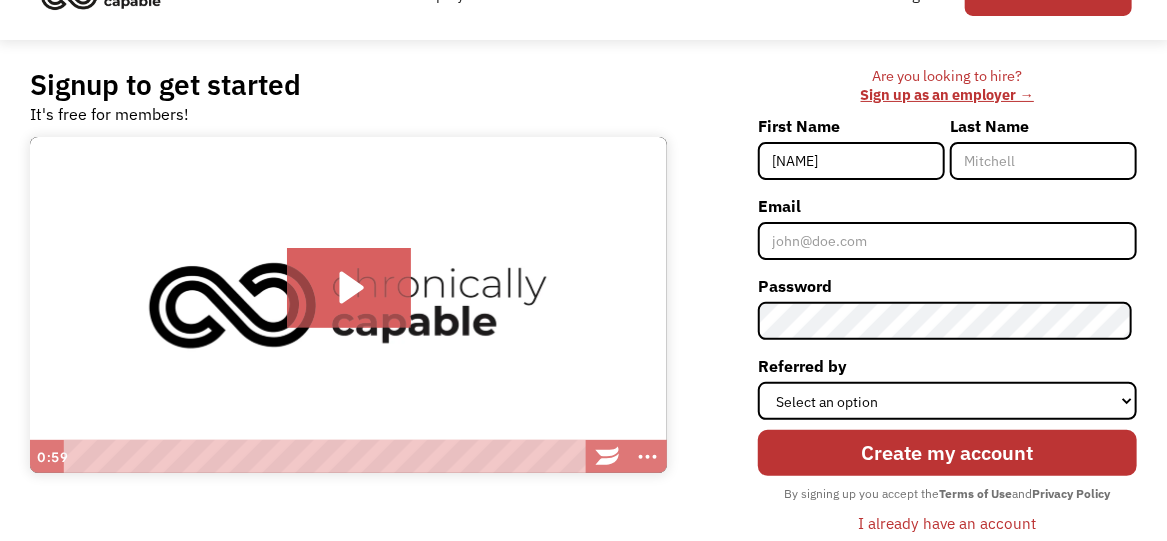 type on "[NAME]" 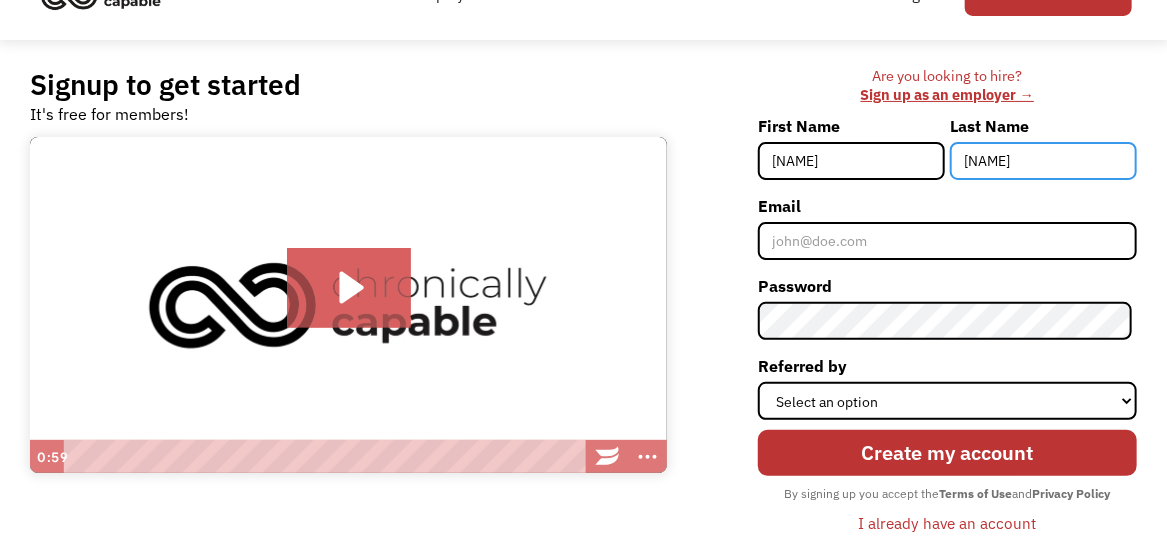 type on "[NAME]" 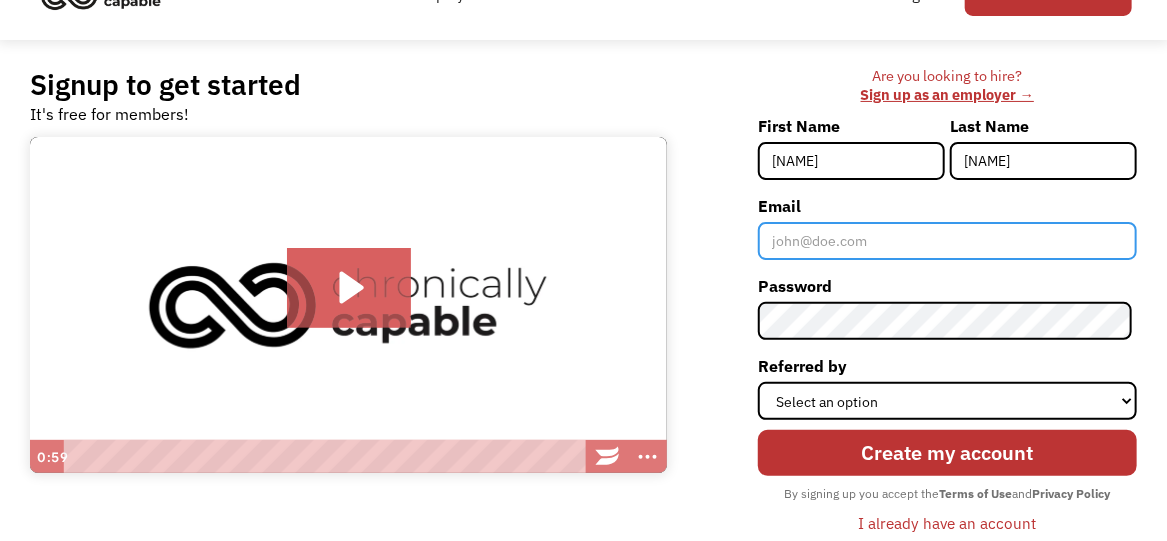 click on "Email" at bounding box center (947, 241) 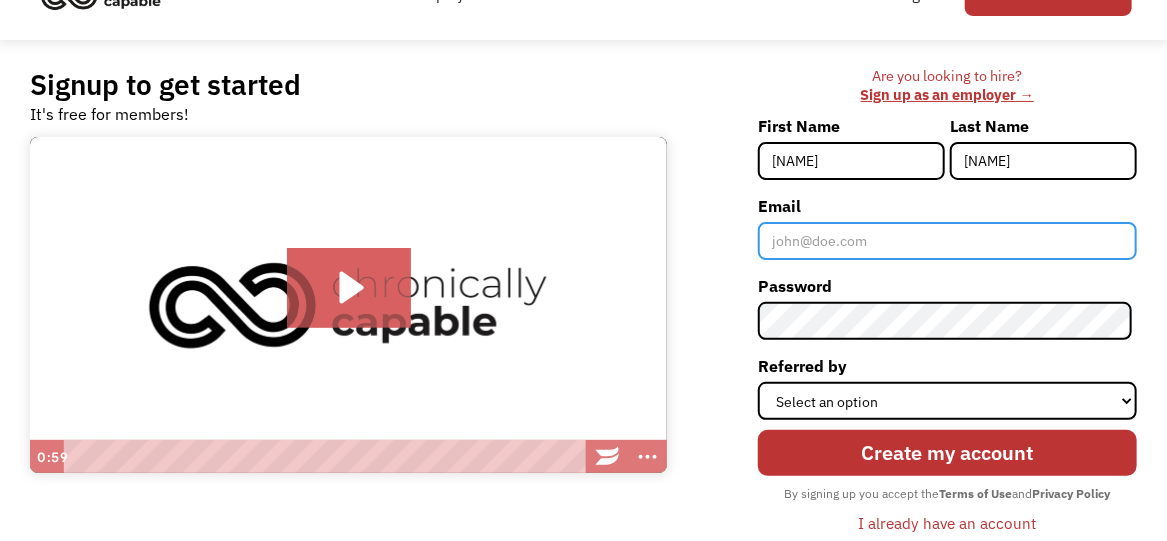 type on "[EMAIL]" 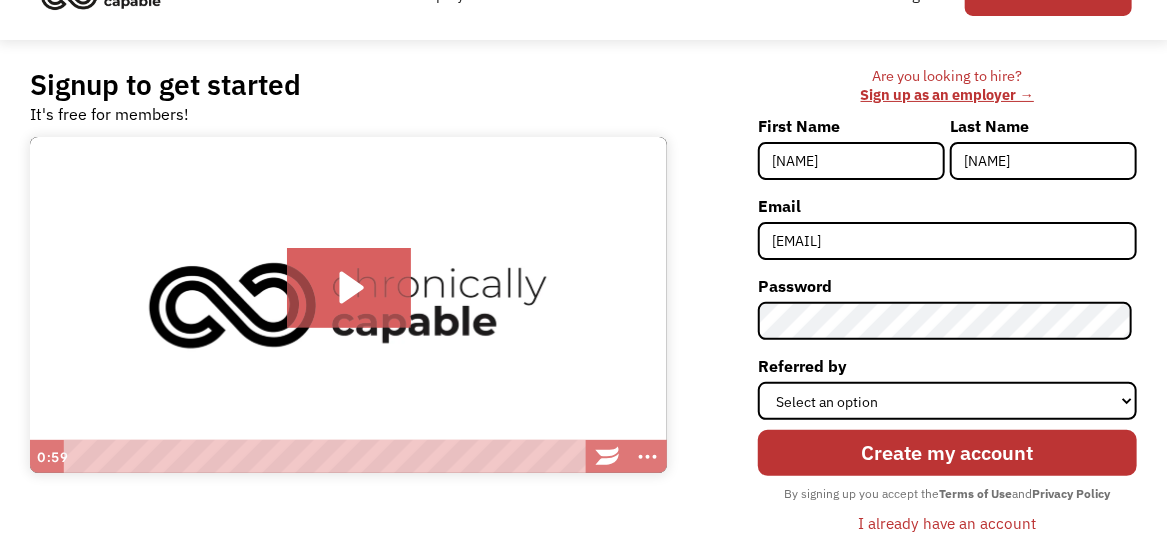 click on "First Name [FIRST] Last Name [LAST] Email [EMAIL] Password Referred by Select an option Instagram Facebook Twitter Search Engine News Article Word of Mouth Employer Other Create my account By signing up you accept the Terms of Use and Privacy Policy I already have an account Thank you! Your submission has been received! Oops! Something went wrong while submitting the form." at bounding box center (912, 311) 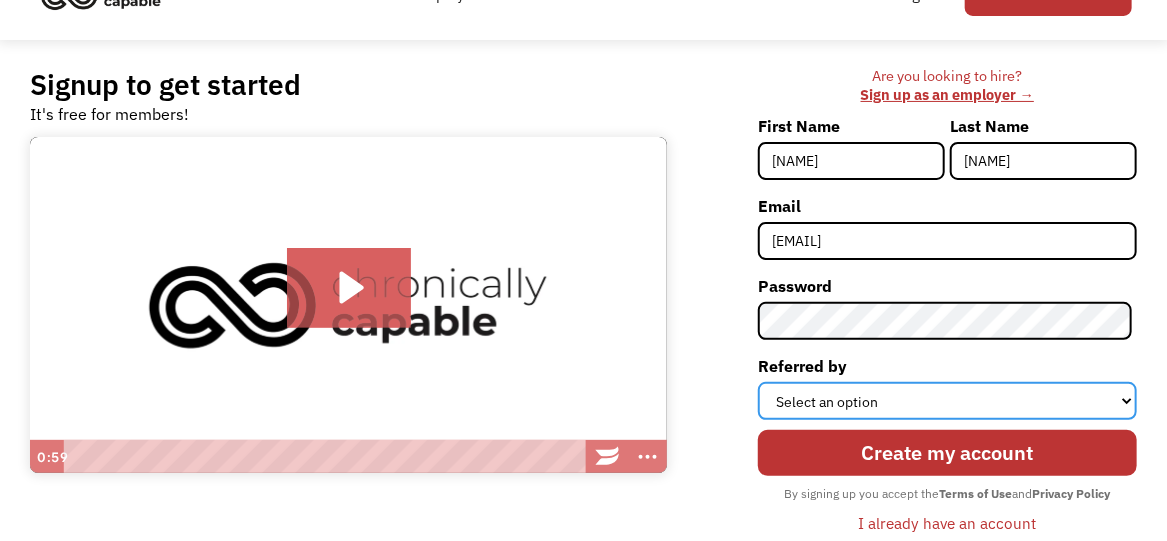 click on "Select an option Instagram Facebook Twitter Search Engine News Article Word of Mouth Employer Other" at bounding box center (947, 401) 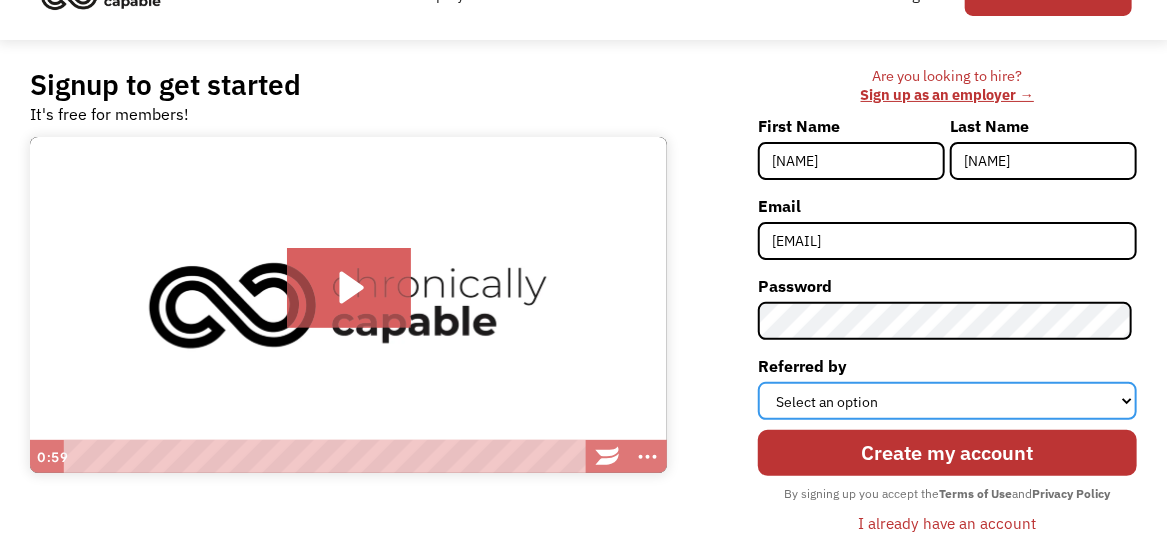 select on "Other" 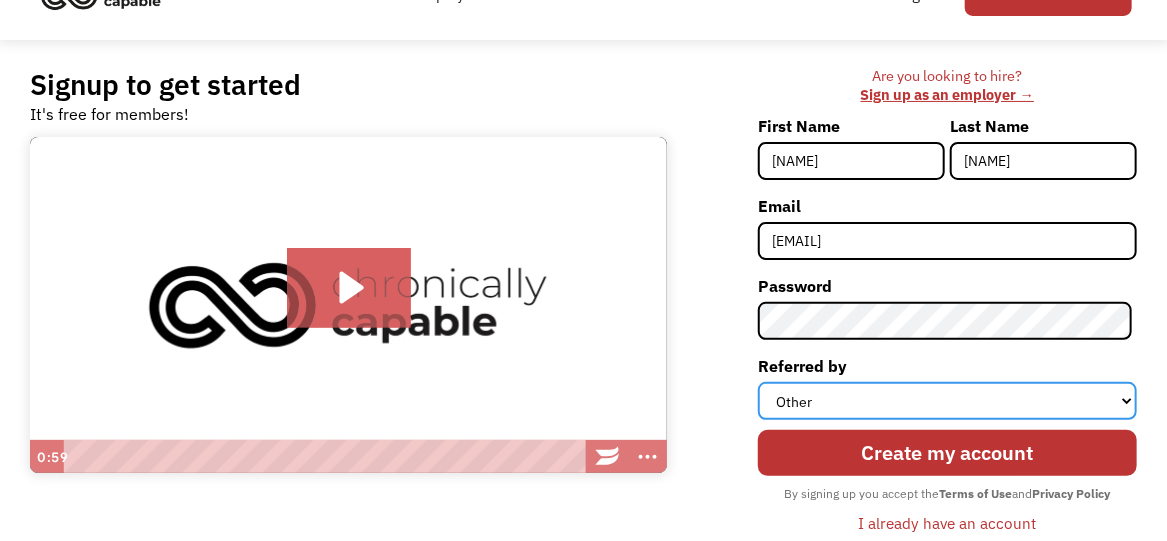 click on "Select an option Instagram Facebook Twitter Search Engine News Article Word of Mouth Employer Other" at bounding box center [947, 401] 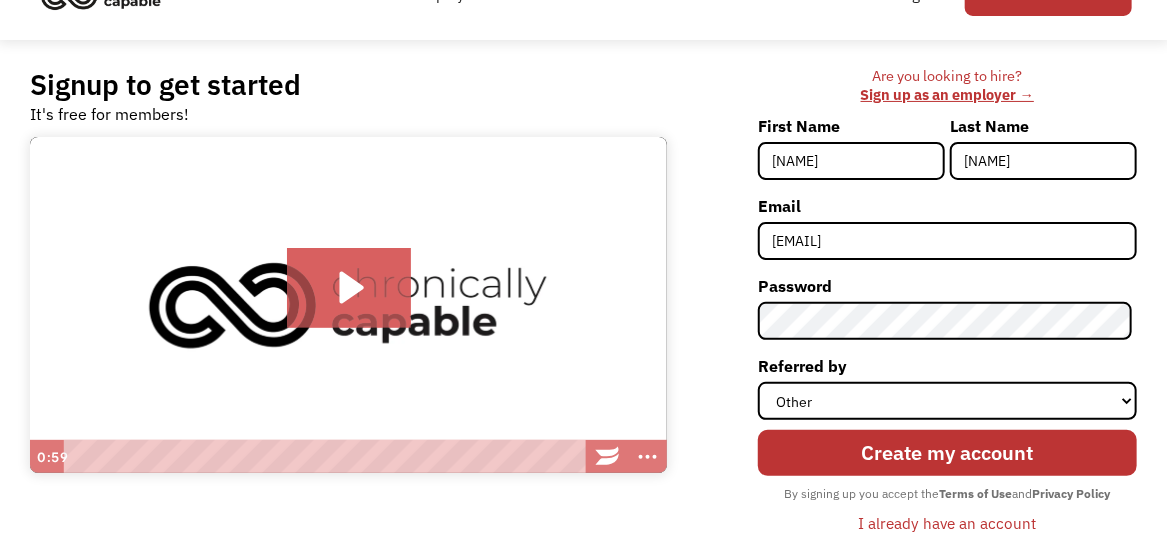 click on "First Name [FIRST] Last Name [LAST] Email [EMAIL] Password Referred by Select an option Instagram Facebook Twitter Search Engine News Article Word of Mouth Employer Other Create my account By signing up you accept the Terms of Use and Privacy Policy I already have an account Thank you! Your submission has been received! Oops! Something went wrong while submitting the form." at bounding box center [912, 311] 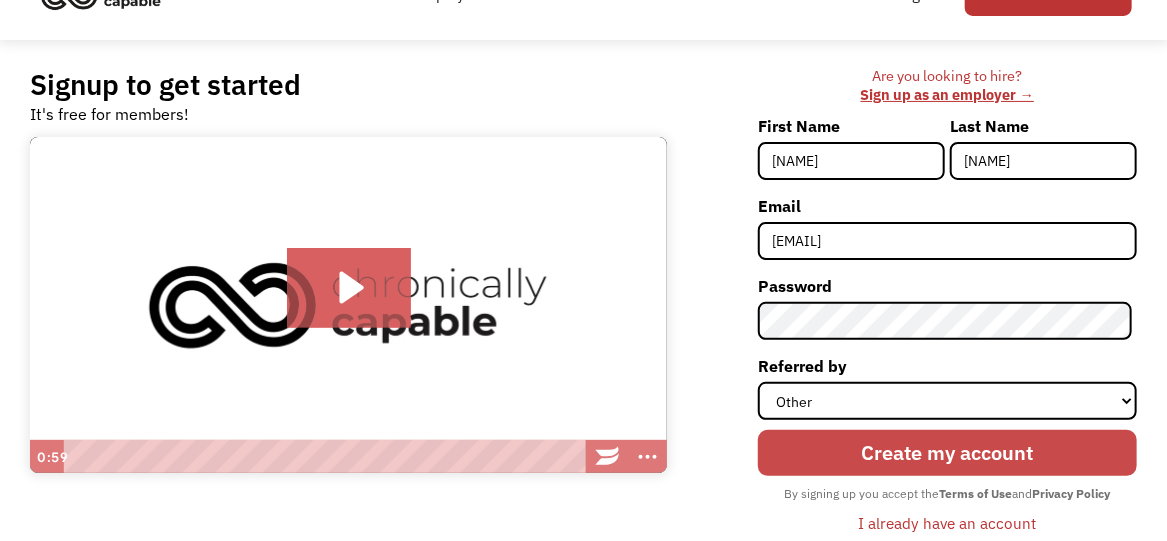 click on "Create my account" at bounding box center (947, 453) 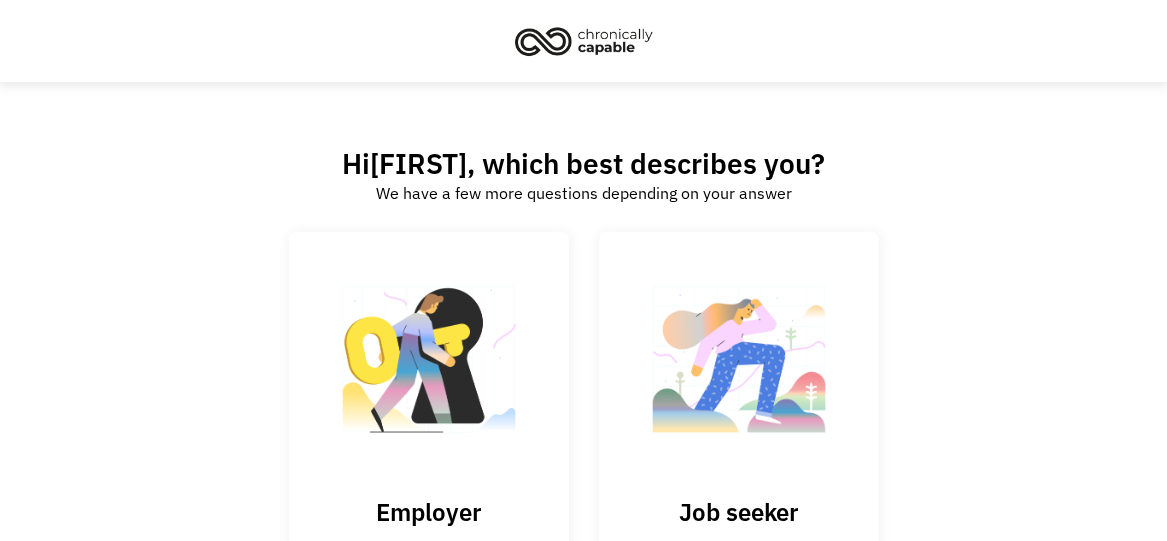 scroll, scrollTop: 0, scrollLeft: 0, axis: both 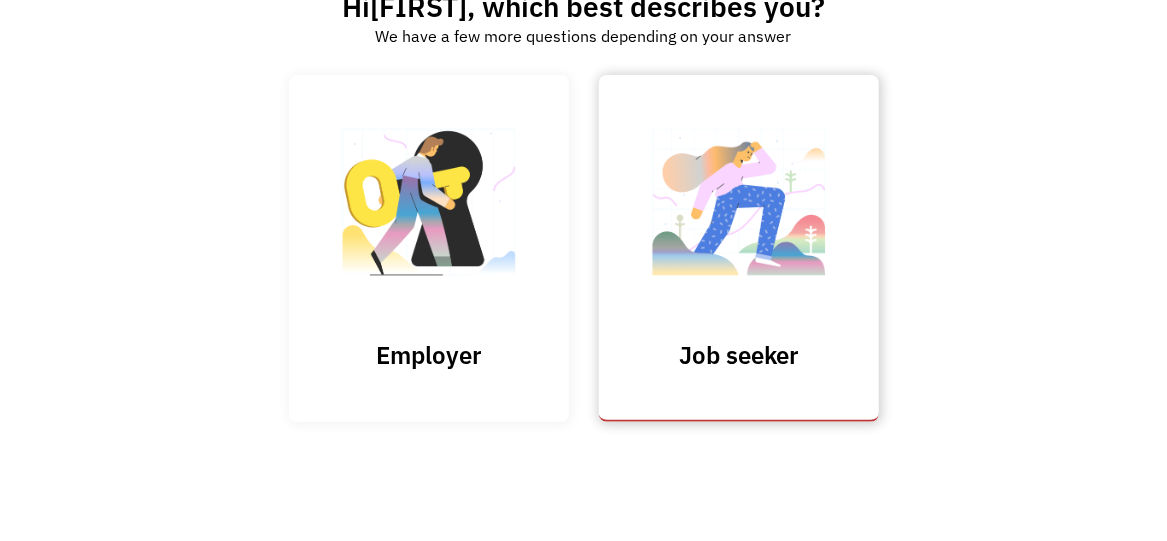 click on "Job seeker" at bounding box center (739, 355) 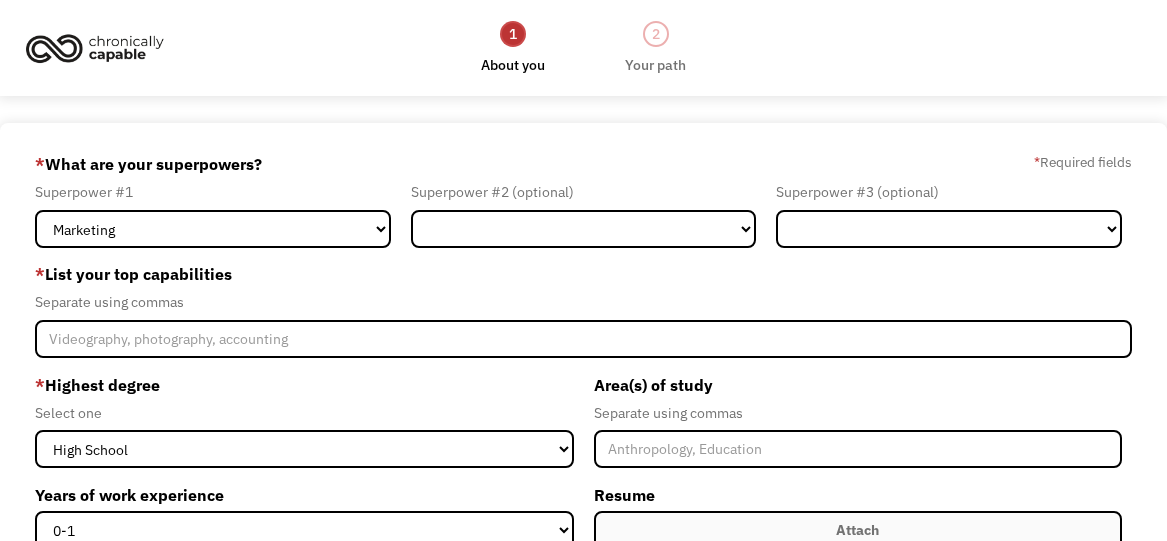scroll, scrollTop: 0, scrollLeft: 0, axis: both 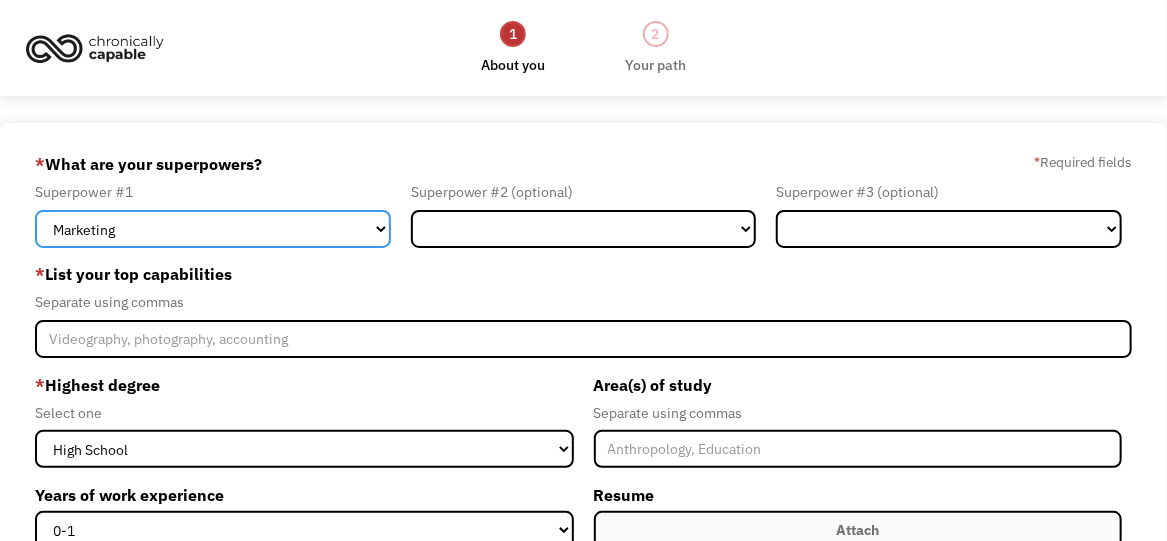 click on "Marketing Human Resources Finance Technology Operations Sales Industrial & Manufacturing Administration Legal Communications & Public Relations Customer Service Design Healthcare Science & Education Engineering & Construction Other" at bounding box center [213, 229] 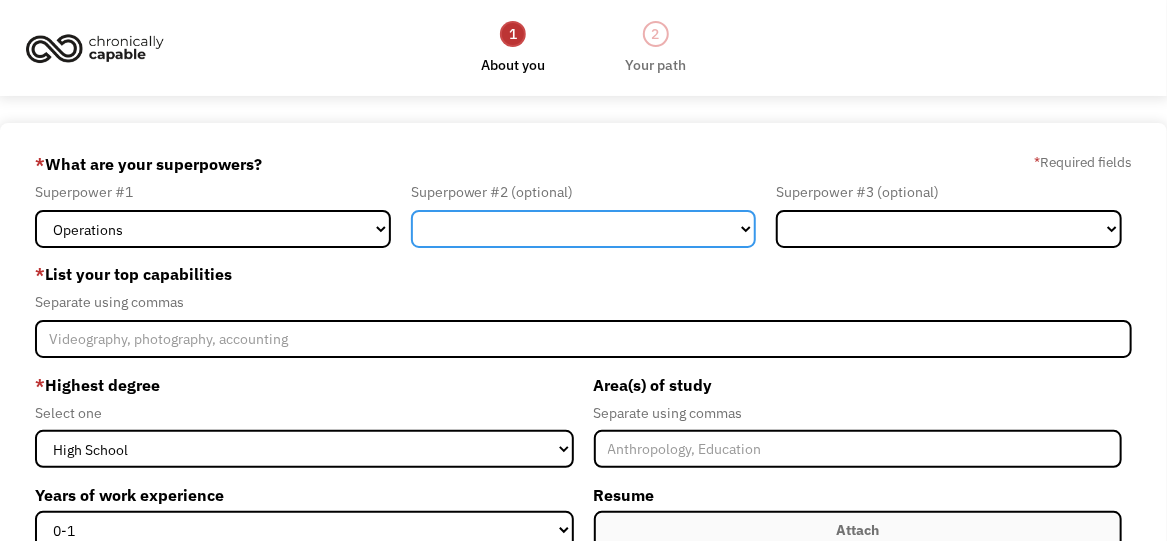 click on "Marketing Human Resources Finance Technology Operations Sales Industrial & Manufacturing Administration Legal Communications & Public Relations Customer Service Design Healthcare Science & Education Engineering & Construction Other" at bounding box center (584, 229) 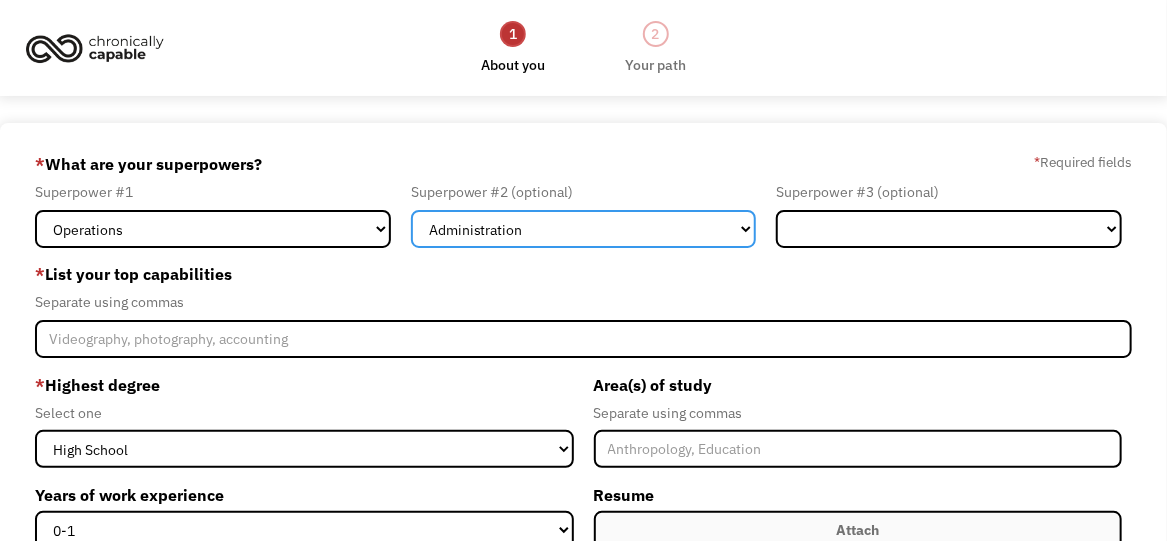 click on "Marketing Human Resources Finance Technology Operations Sales Industrial & Manufacturing Administration Legal Communications & Public Relations Customer Service Design Healthcare Science & Education Engineering & Construction Other" at bounding box center (584, 229) 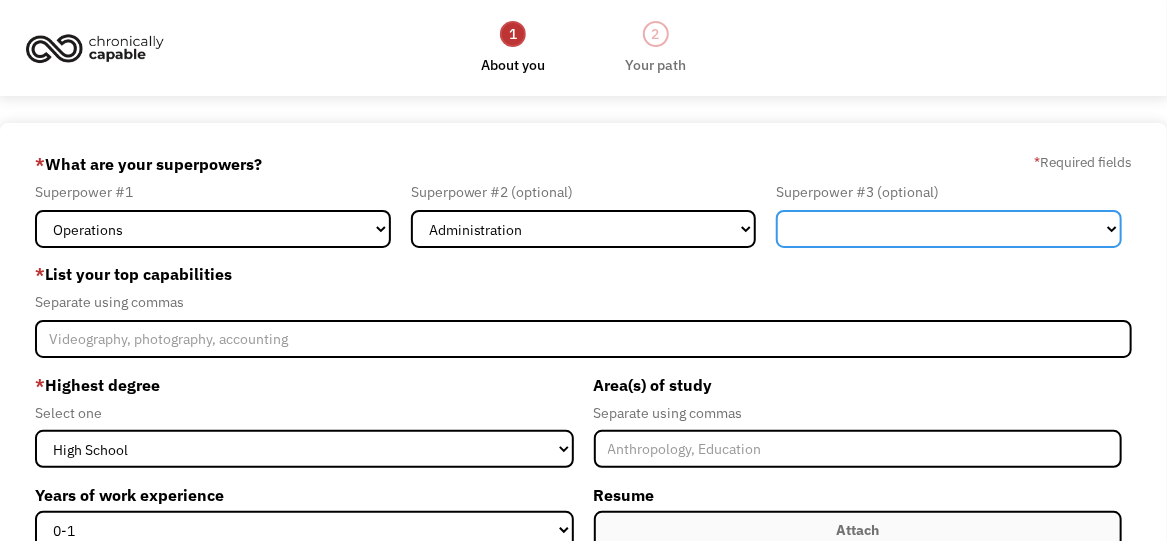click on "Marketing Human Resources Finance Technology Operations Sales Industrial & Manufacturing Administration Legal Communications & Public Relations Customer Service Design Healthcare Science & Education Engineering & Construction Other" at bounding box center [949, 229] 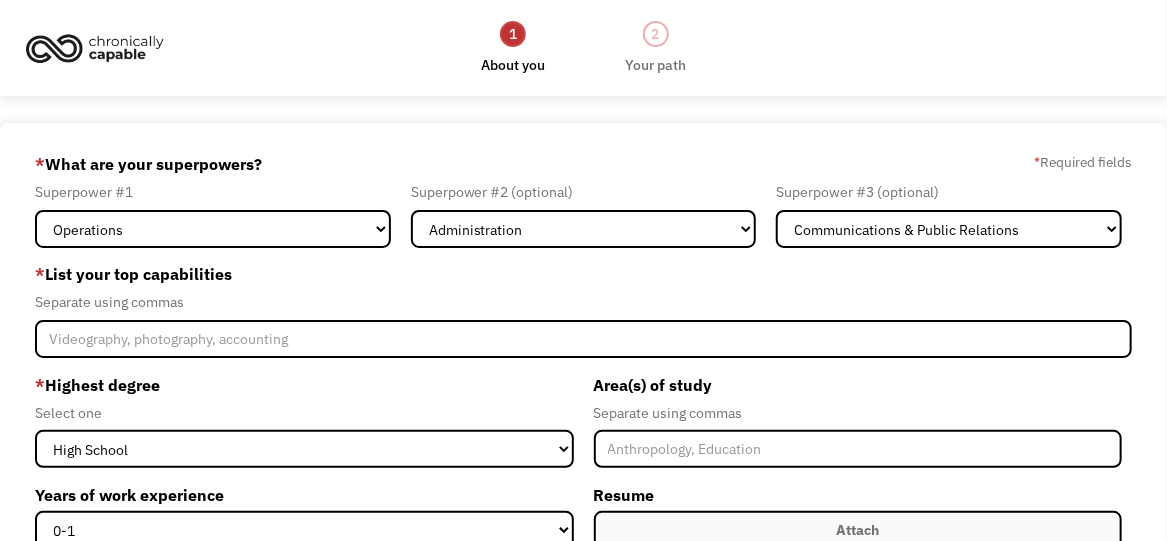 click on "6890fe77c18016e2b4068280 richardson.shawn@yahoo.com Shawn Richardson Other * What are your superpowers? * Required fields Superpower #1 Marketing Human Resources Finance Technology Operations Sales Industrial & Manufacturing Administration Legal Communications & Public Relations Customer Service Design Healthcare Science & Education Engineering & Construction Other Superpower #2 (optional) Marketing Human Resources Finance Technology Operations Sales Industrial & Manufacturing Administration Legal Communications & Public Relations Customer Service Design Healthcare Science & Education Engineering & Construction Other Superpower #3 (optional) Marketing Human Resources Finance Technology Operations Sales Industrial & Manufacturing Administration Legal Communications & Public Relations Customer Service Design Healthcare Science & Education Engineering & Construction Other * List your top capabilities Separate using commas * Highest degree Select one High School Associates Bachelors Master's PhD 0-1 2-4 5-10 15+" at bounding box center [583, 514] 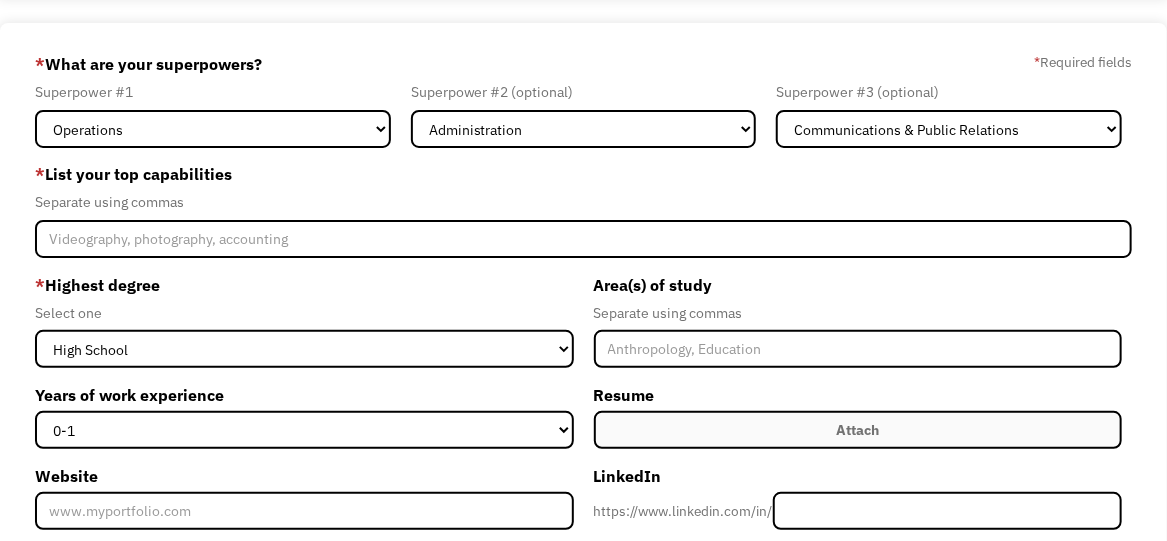 scroll, scrollTop: 200, scrollLeft: 0, axis: vertical 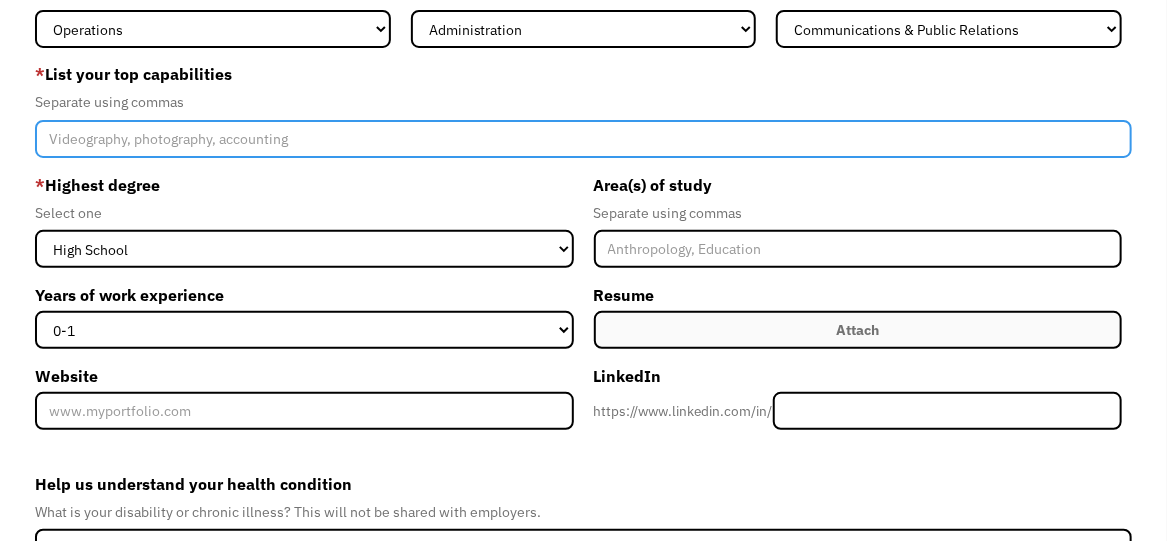 click at bounding box center [583, 139] 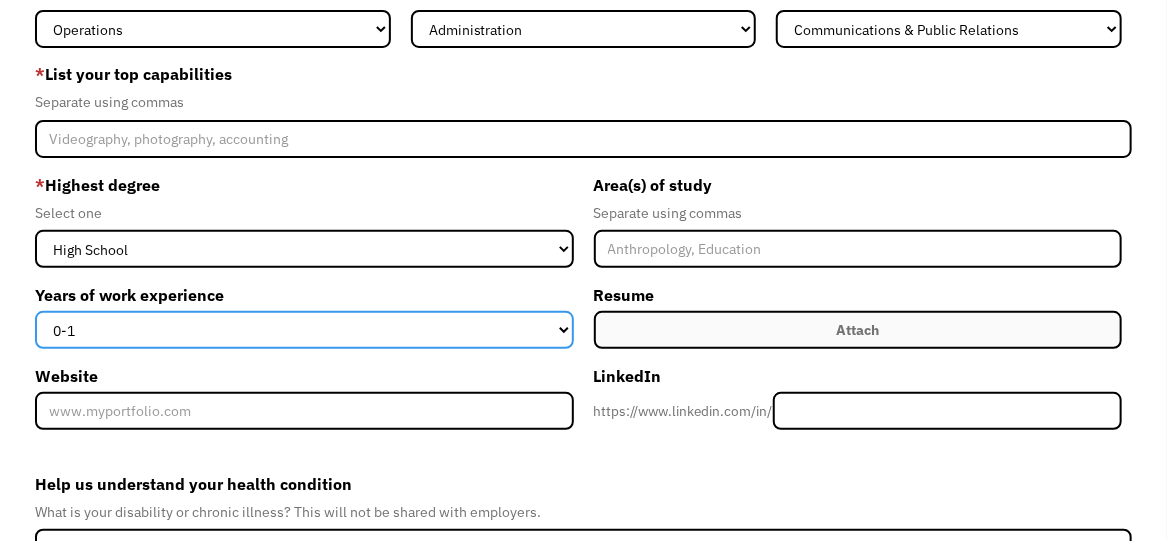 click on "0-1 2-4 5-10 11-15 15+" at bounding box center (304, 330) 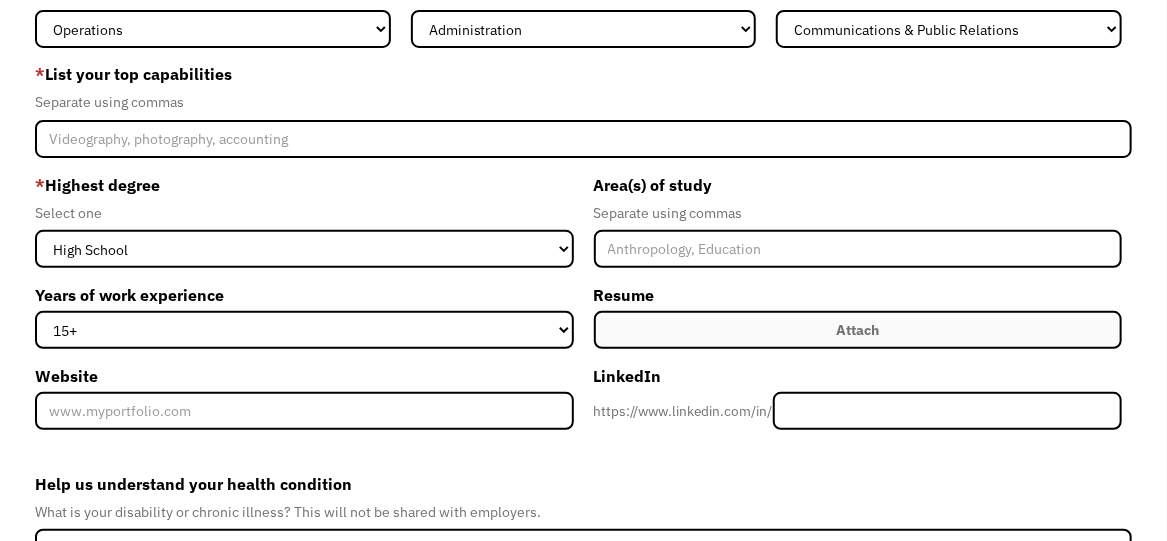 click on "Help us understand your health condition" at bounding box center (583, 484) 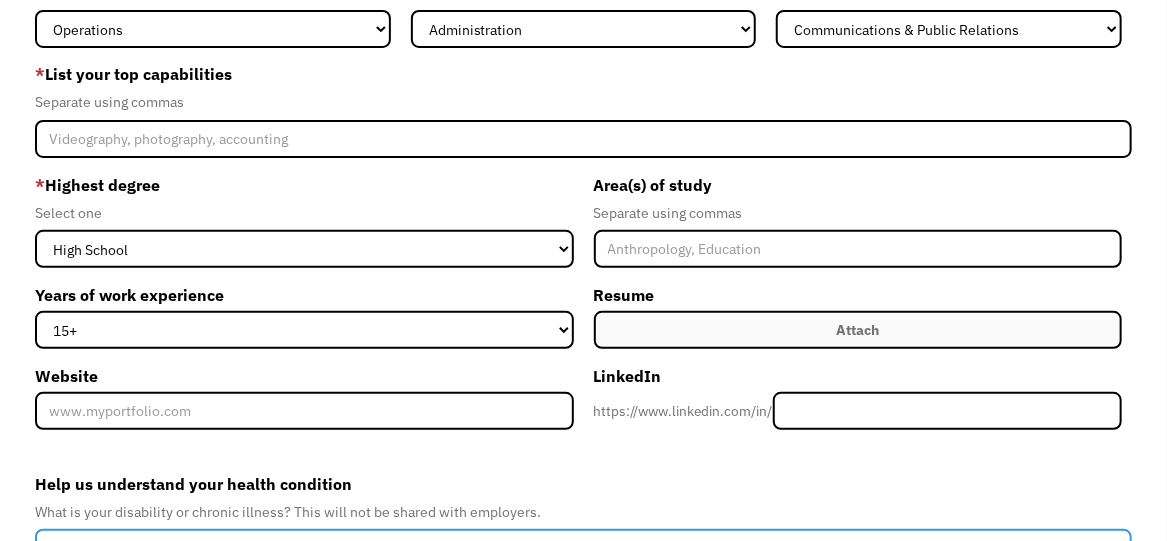 click on "Help us understand your health condition" at bounding box center (583, 548) 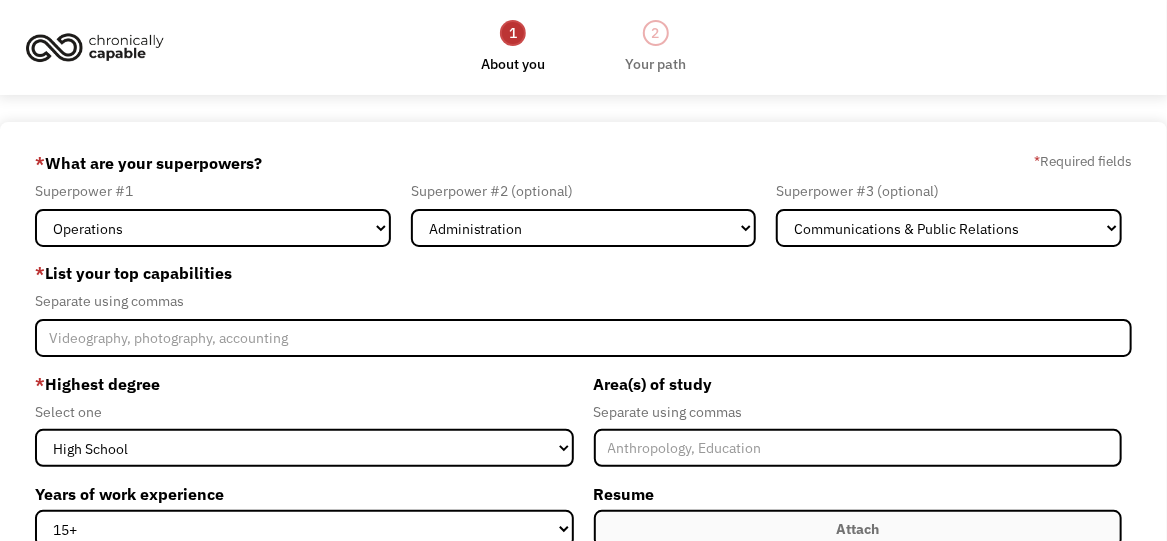 scroll, scrollTop: 0, scrollLeft: 0, axis: both 